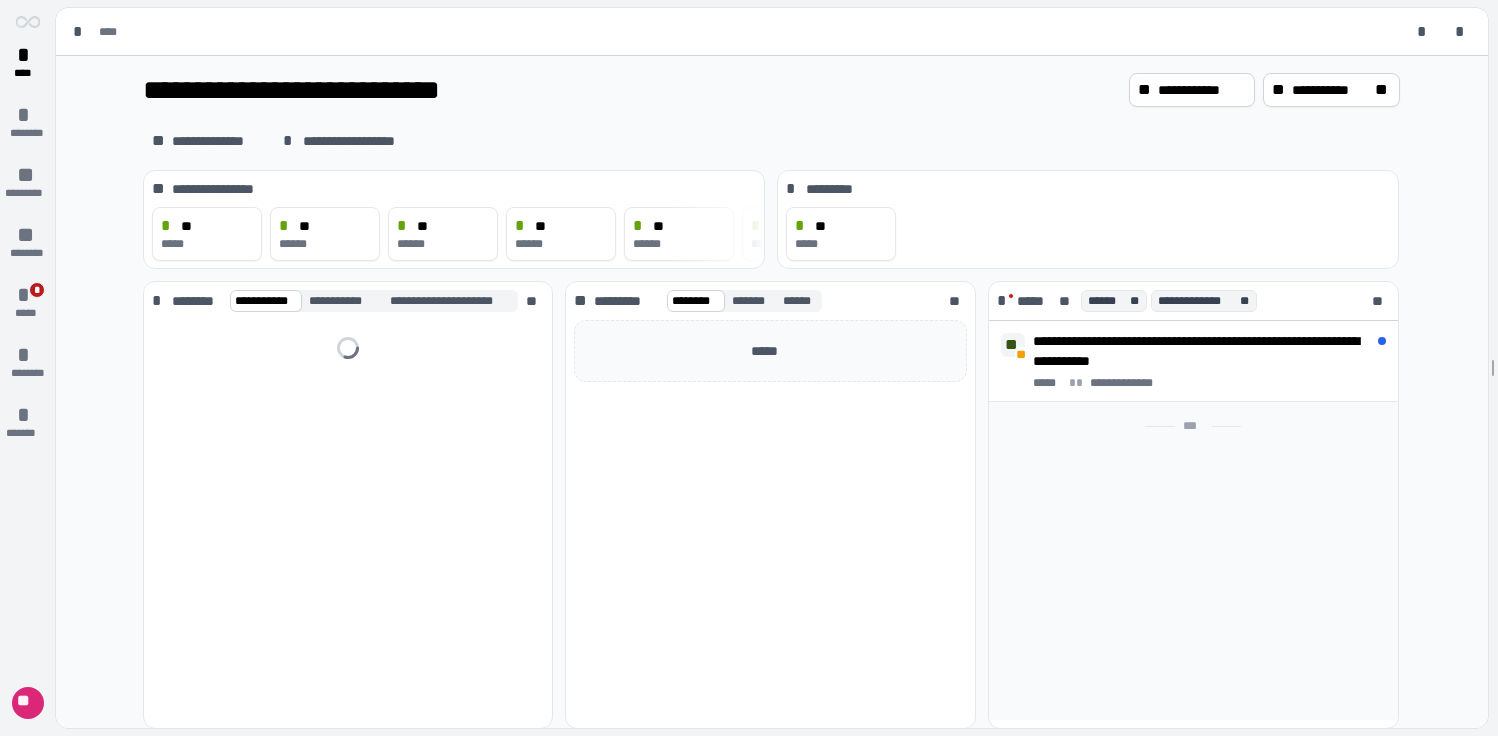 scroll, scrollTop: 0, scrollLeft: 0, axis: both 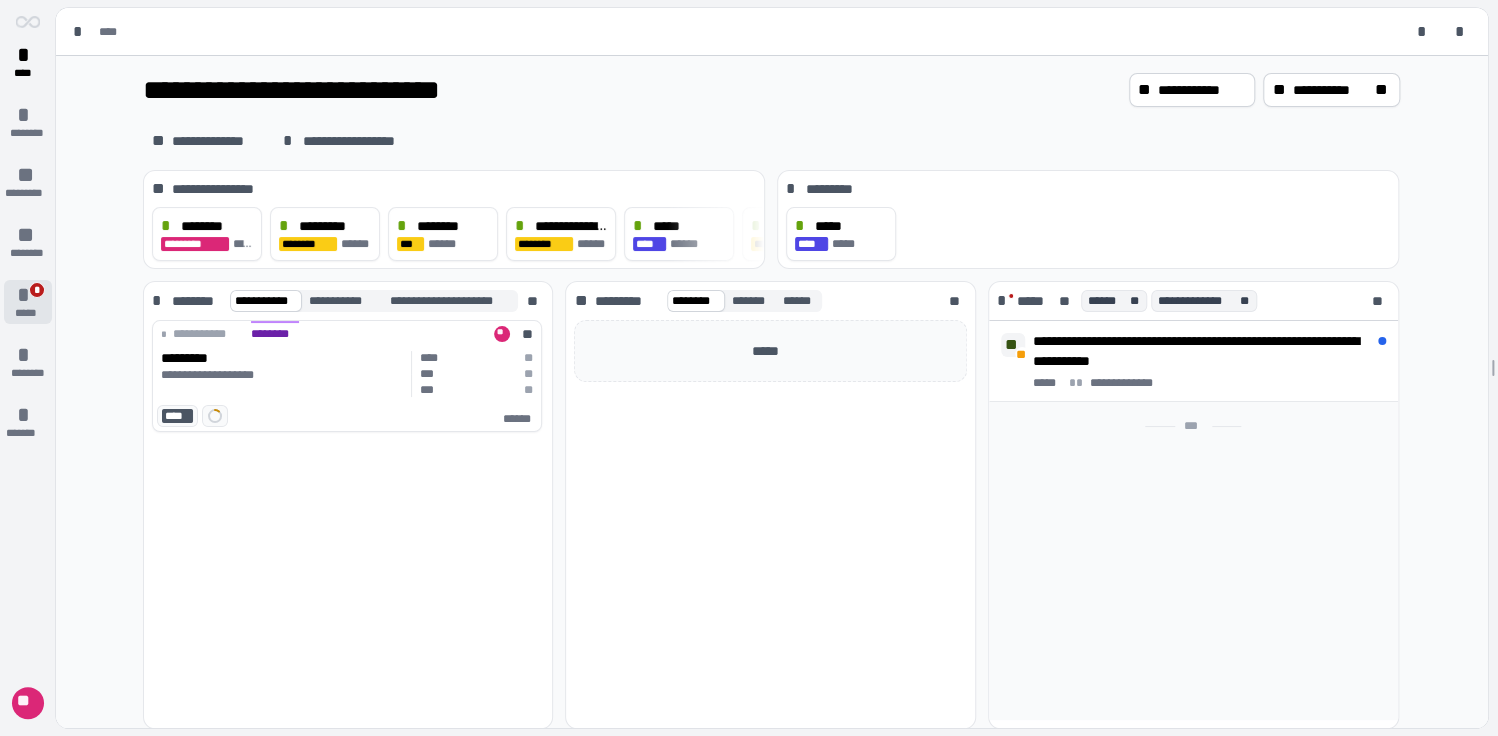 click on "*" at bounding box center [28, 295] 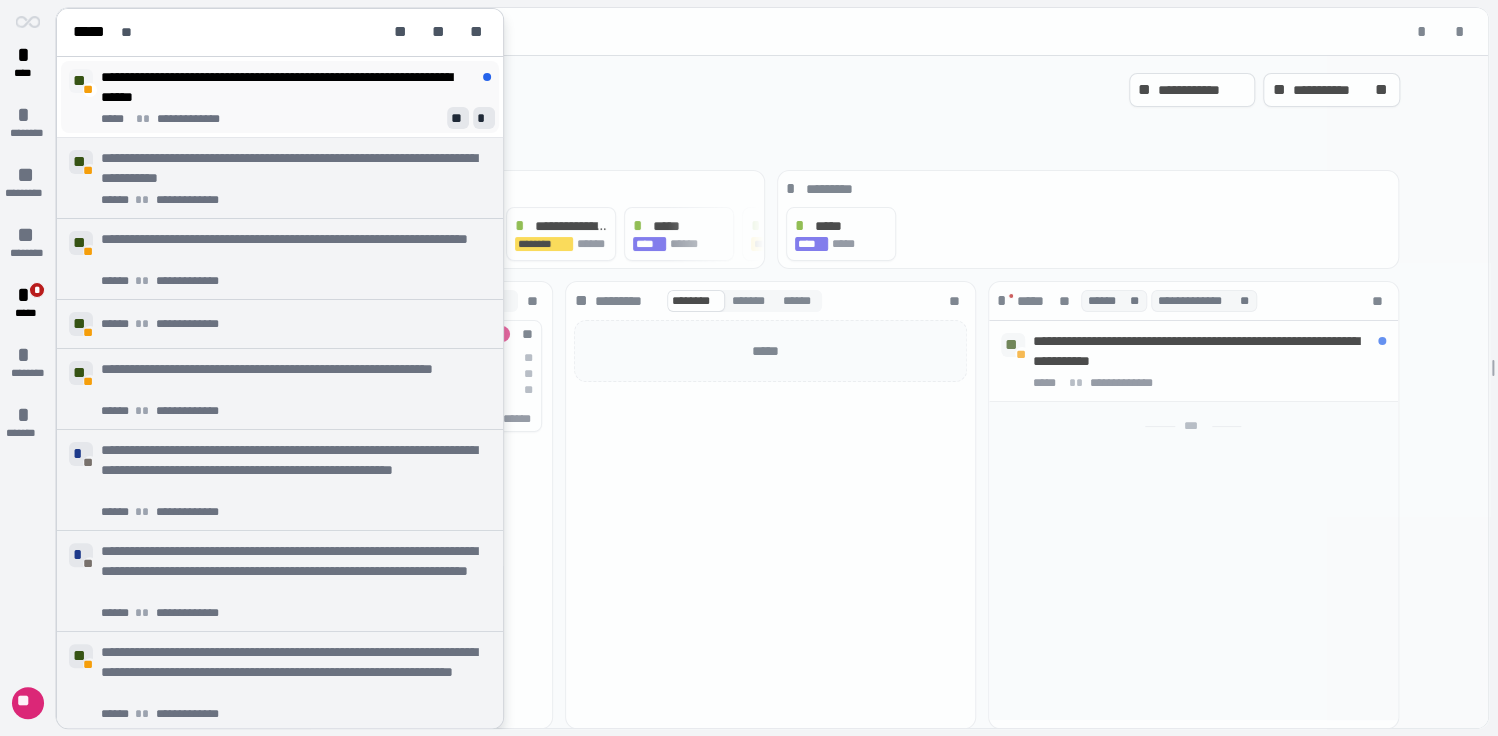 click on "**********" at bounding box center [286, 87] 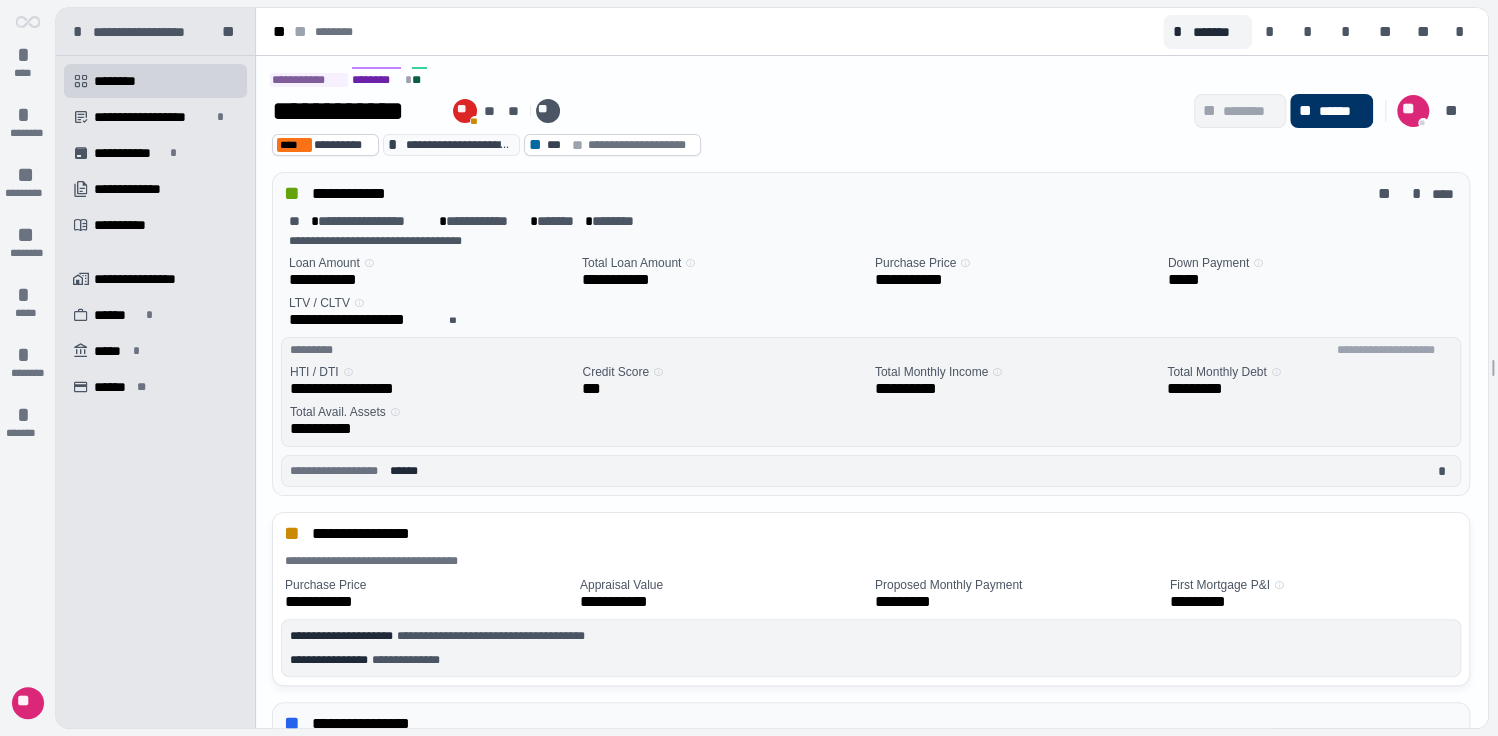 click on "**********" at bounding box center (729, 111) 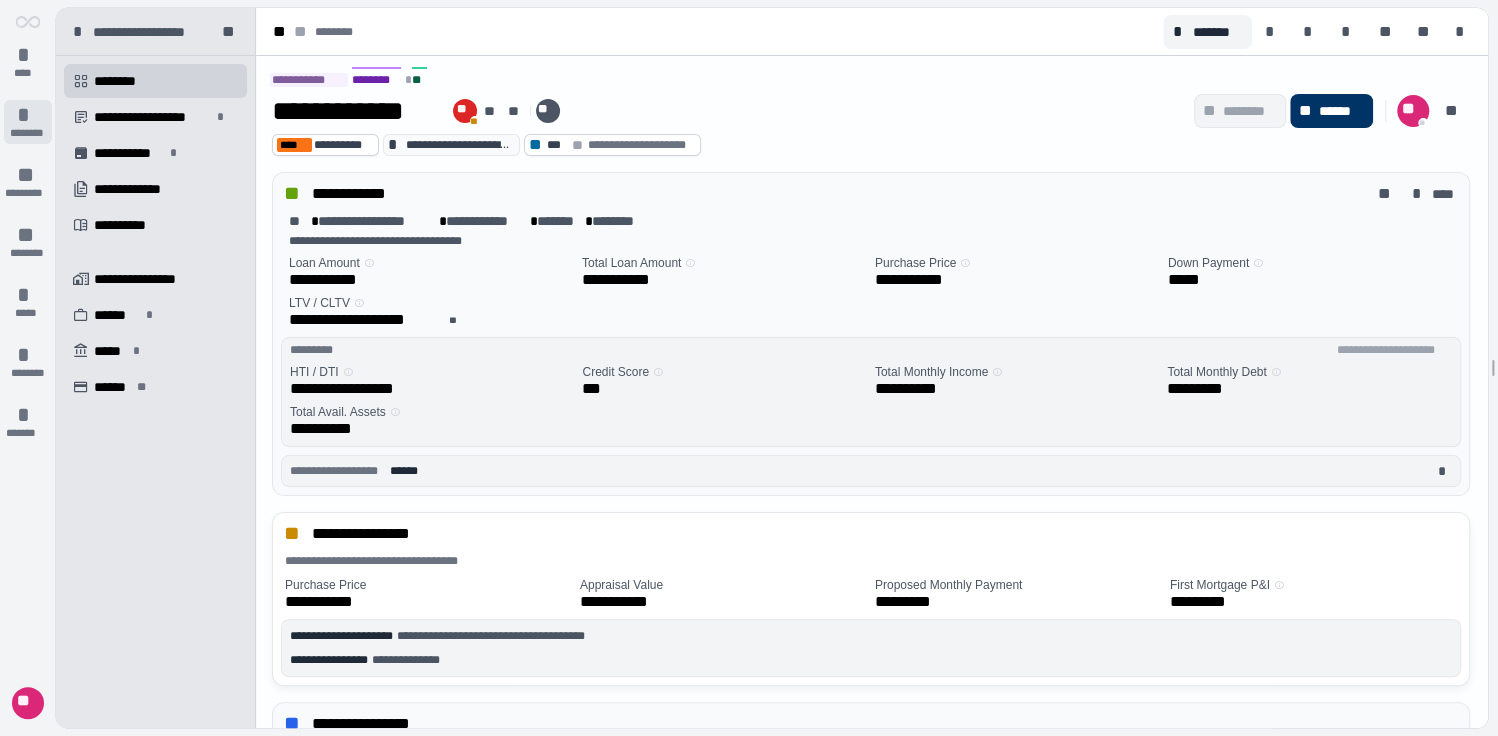 click on "*" at bounding box center [28, 115] 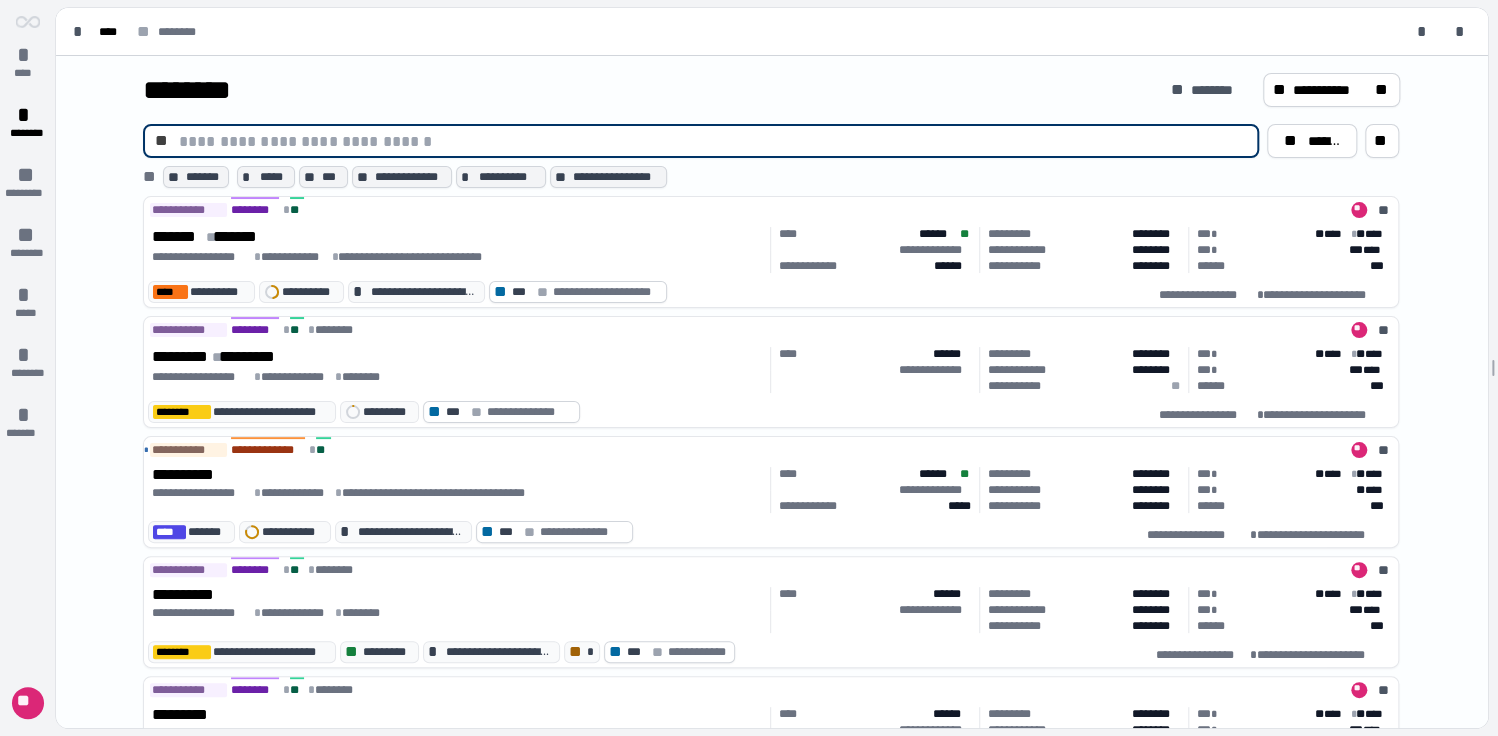 click at bounding box center (713, 141) 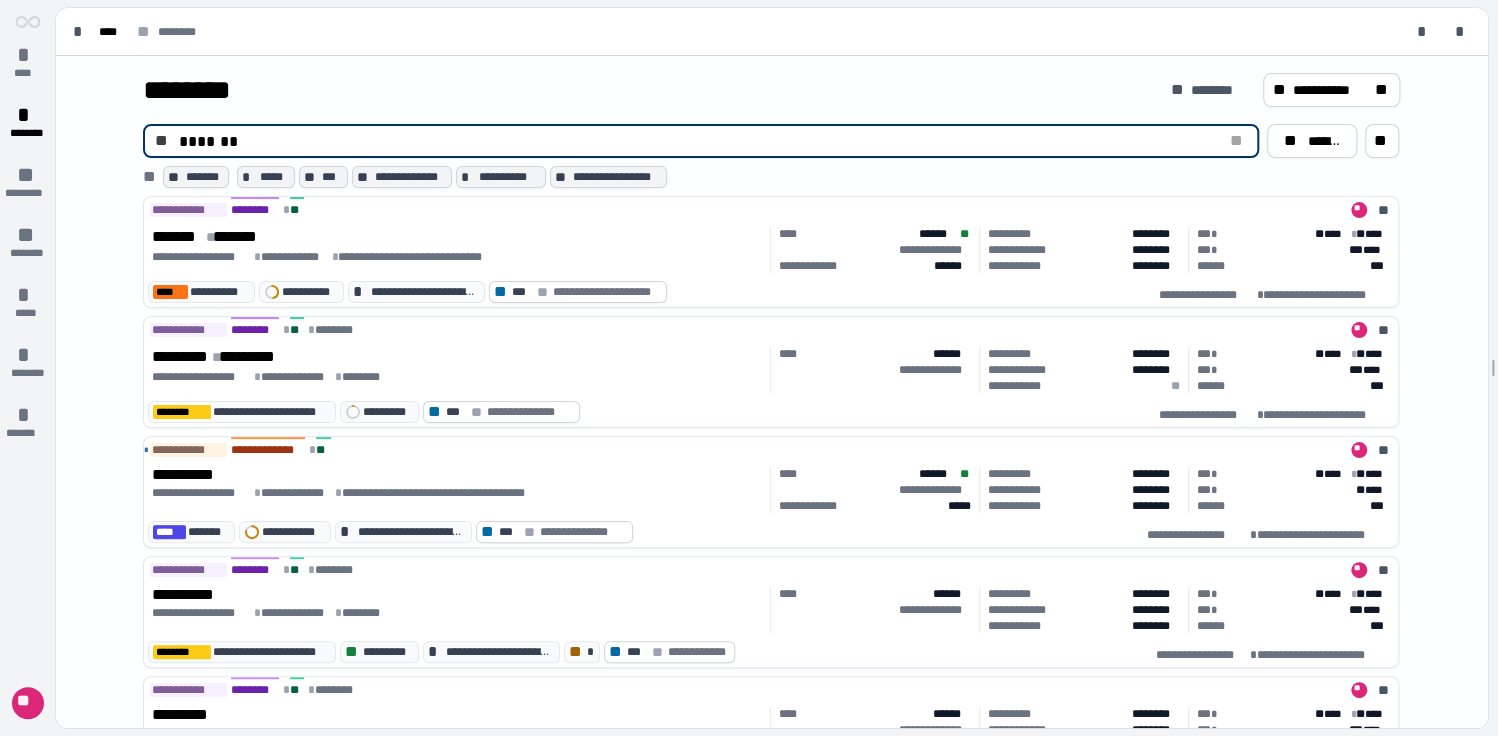 type on "*******" 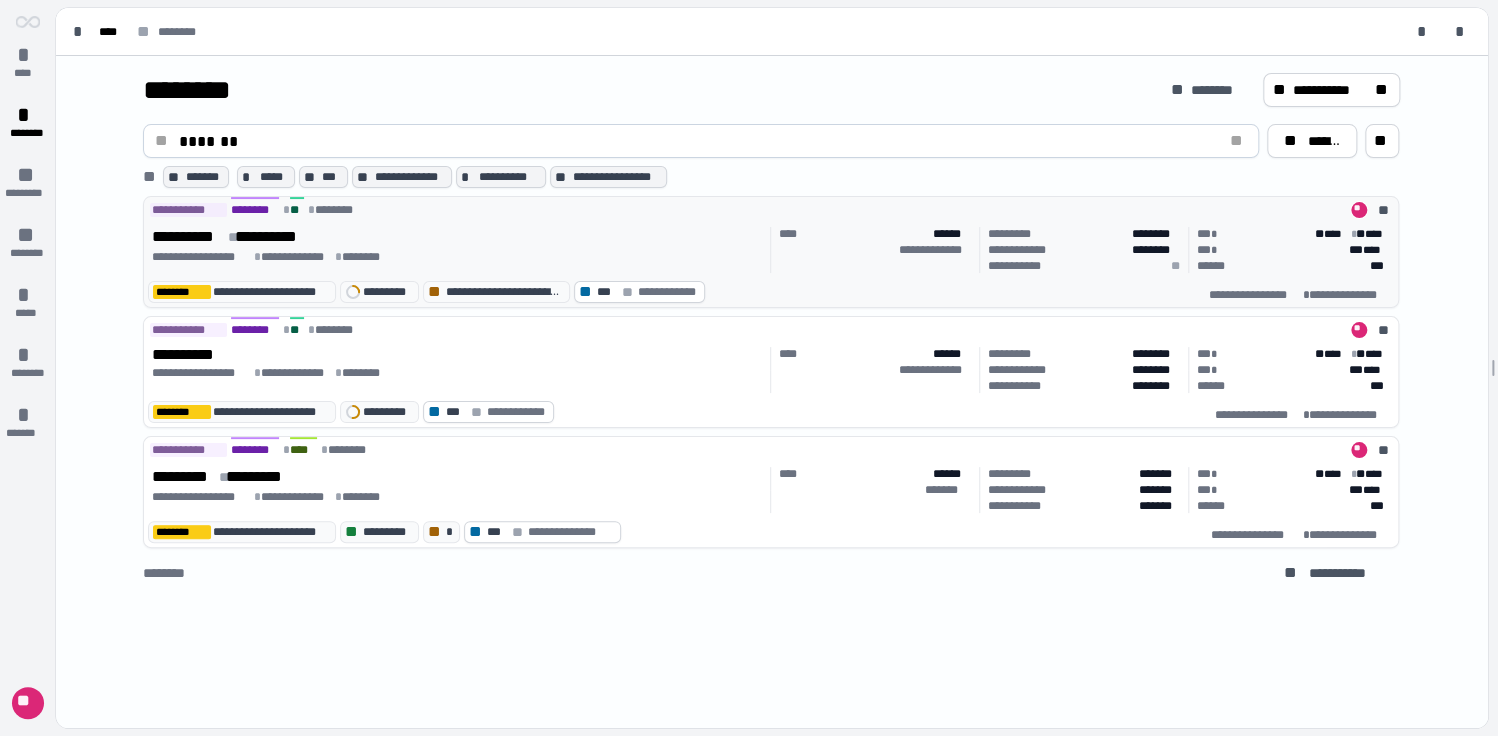 click on "**********" at bounding box center (272, 237) 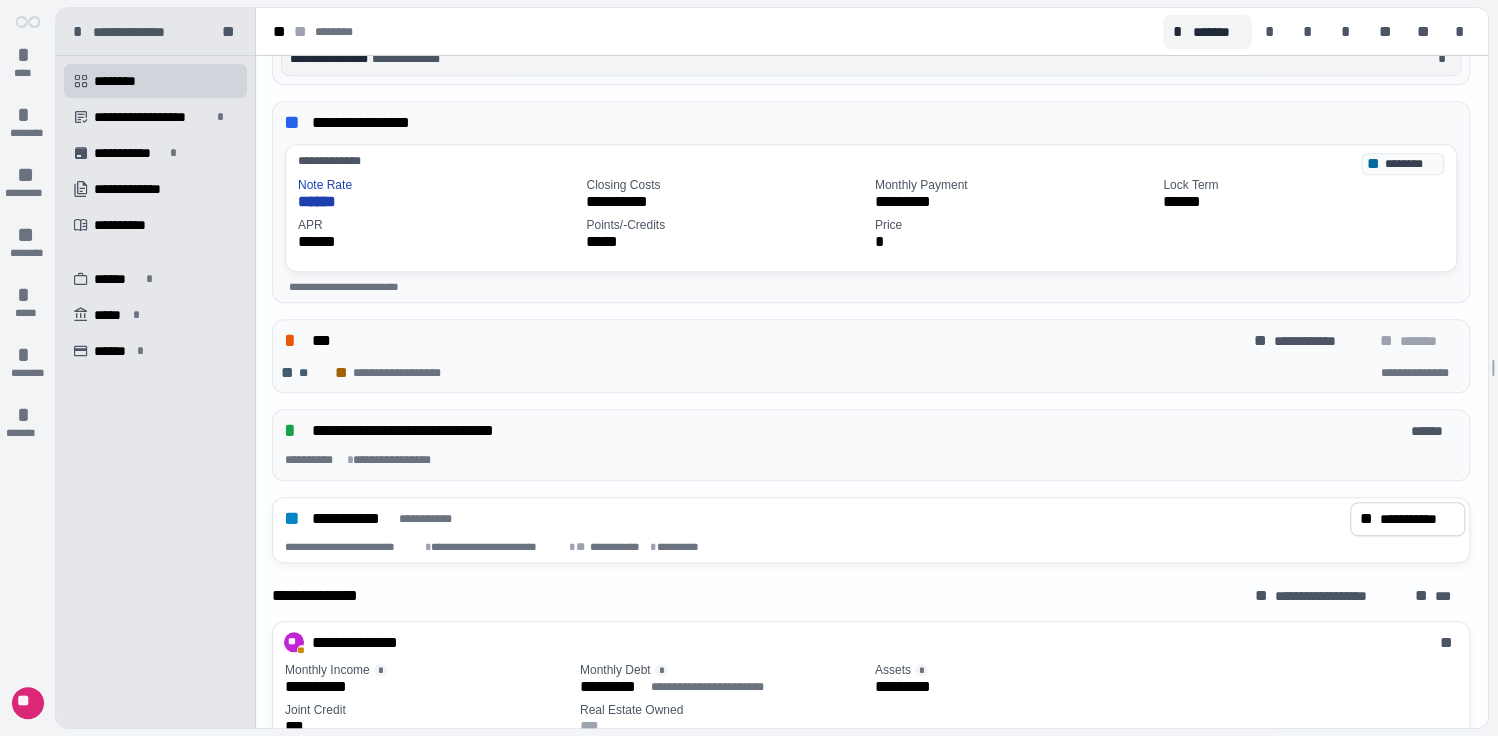 scroll, scrollTop: 560, scrollLeft: 0, axis: vertical 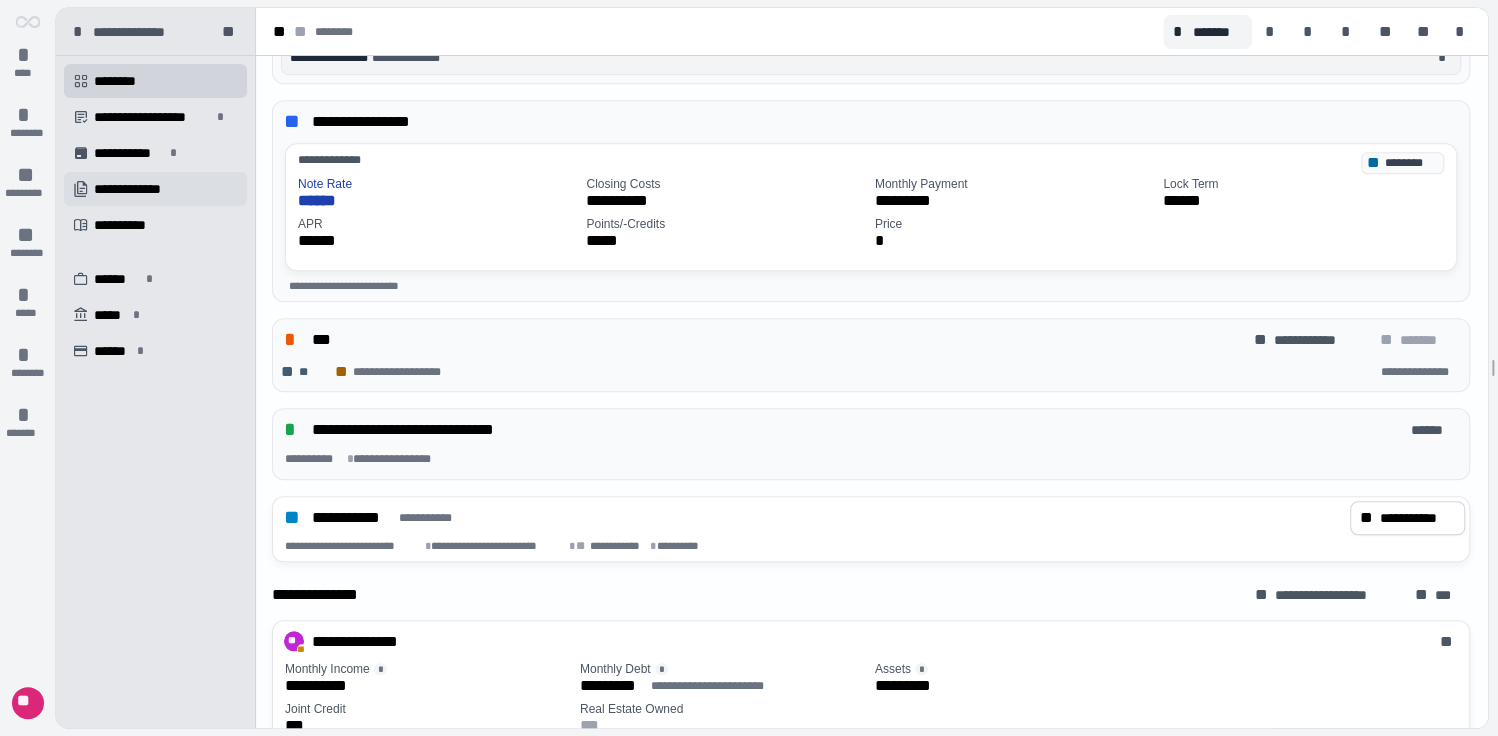 click on "**********" at bounding box center [139, 189] 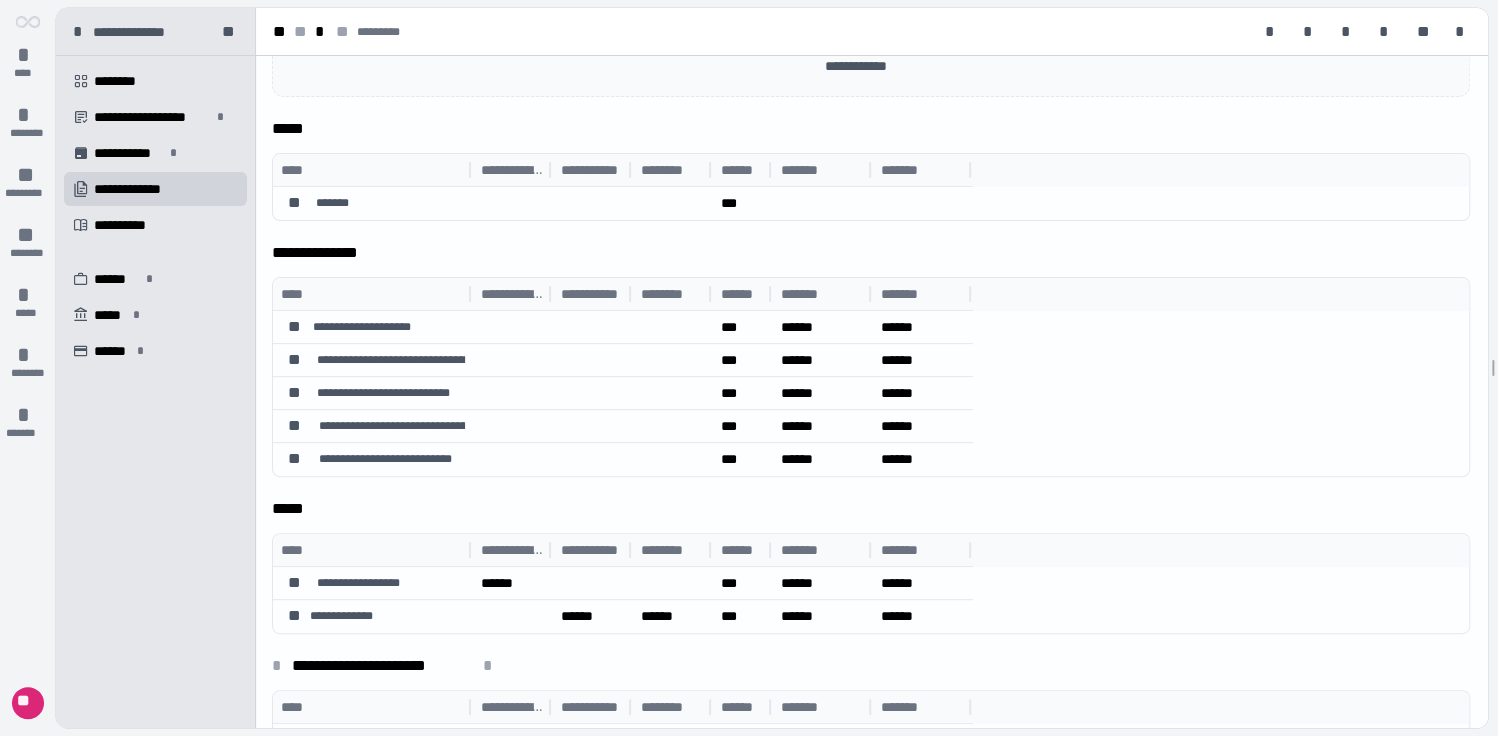 scroll, scrollTop: 229, scrollLeft: 0, axis: vertical 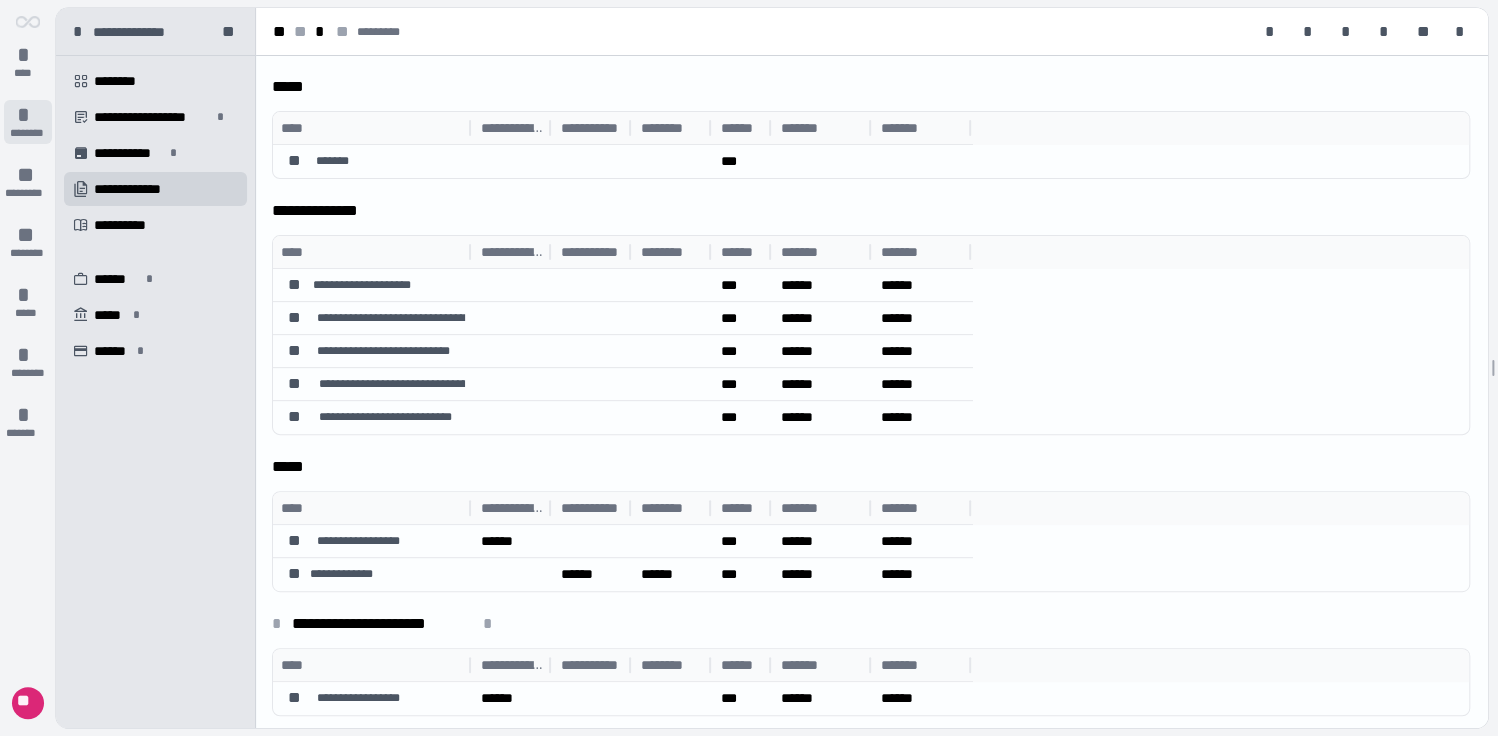 click on "* ********" at bounding box center (28, 122) 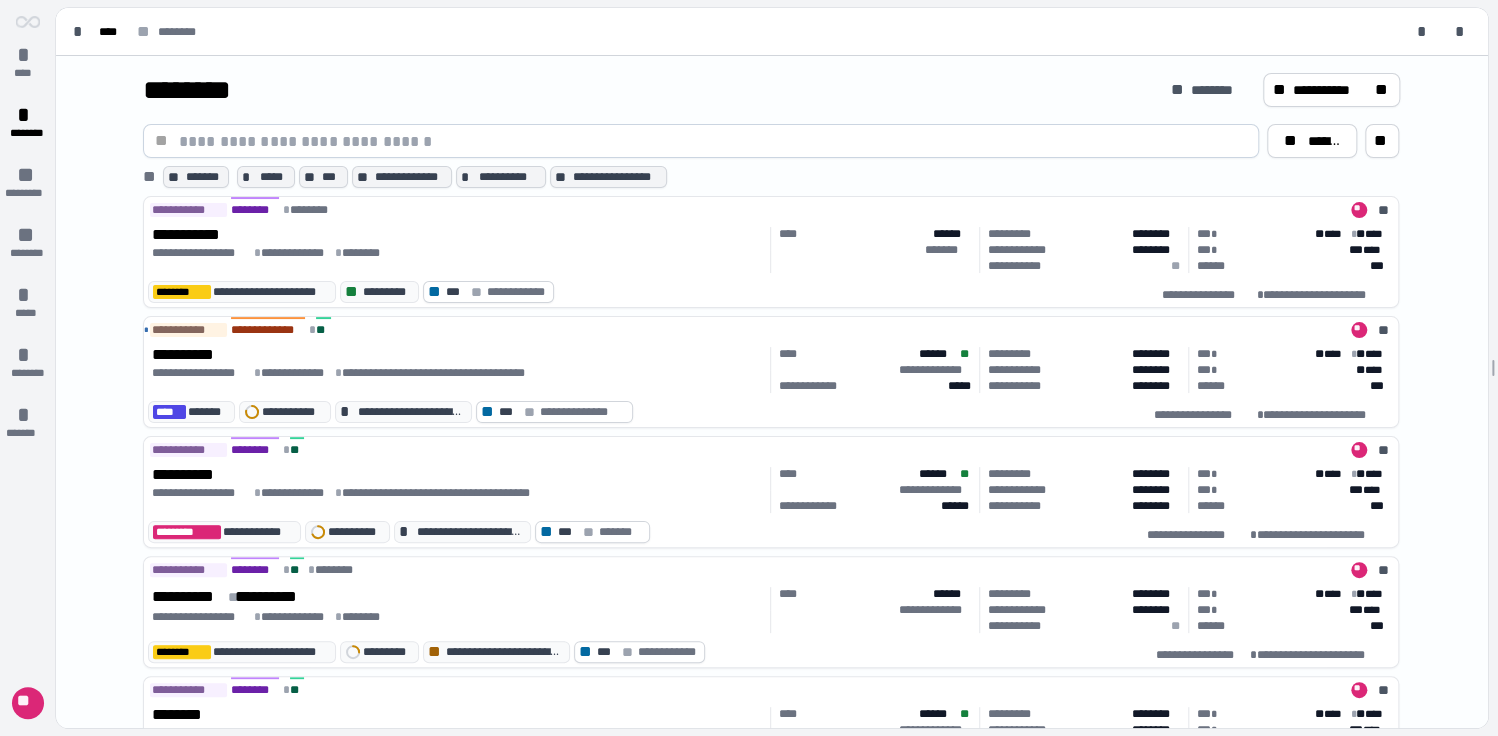 click at bounding box center [713, 141] 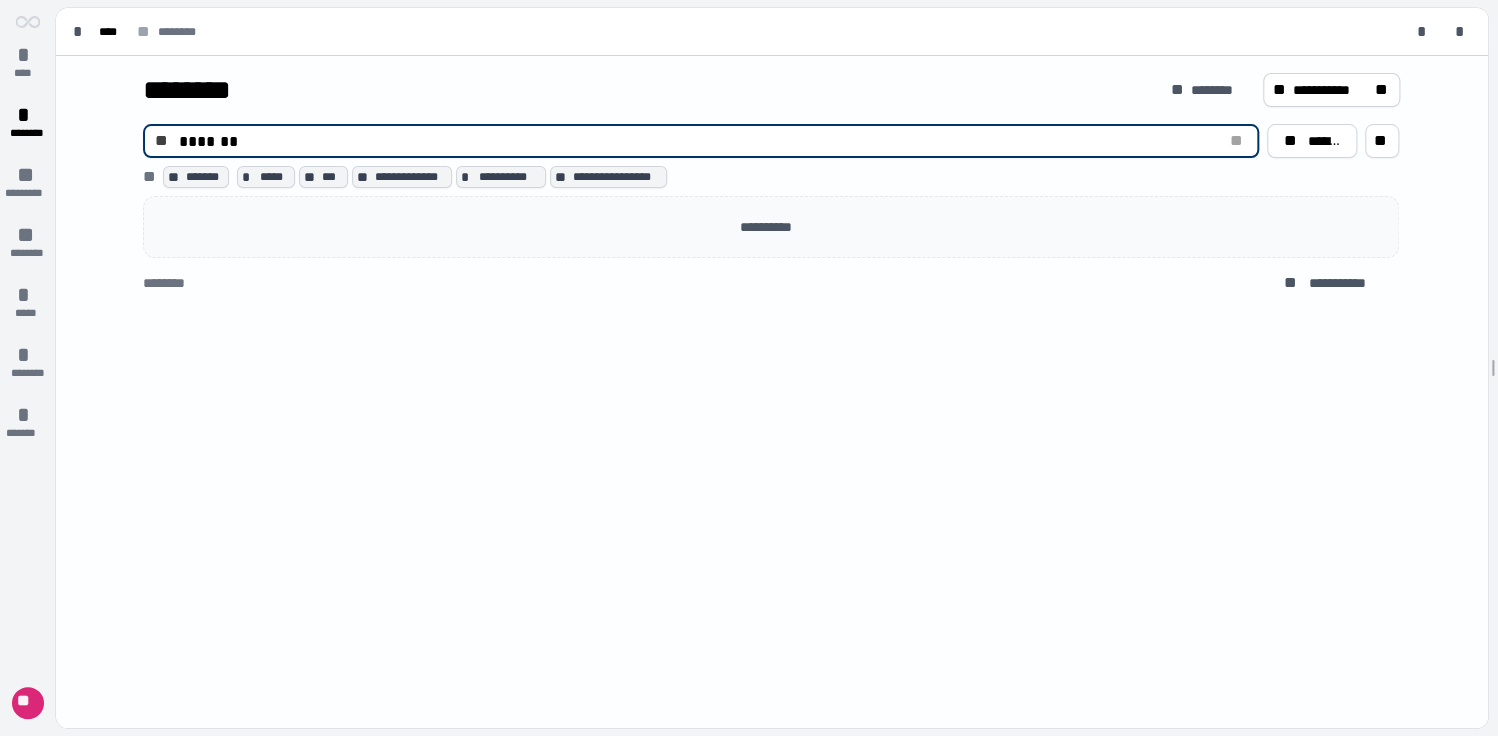 type on "*******" 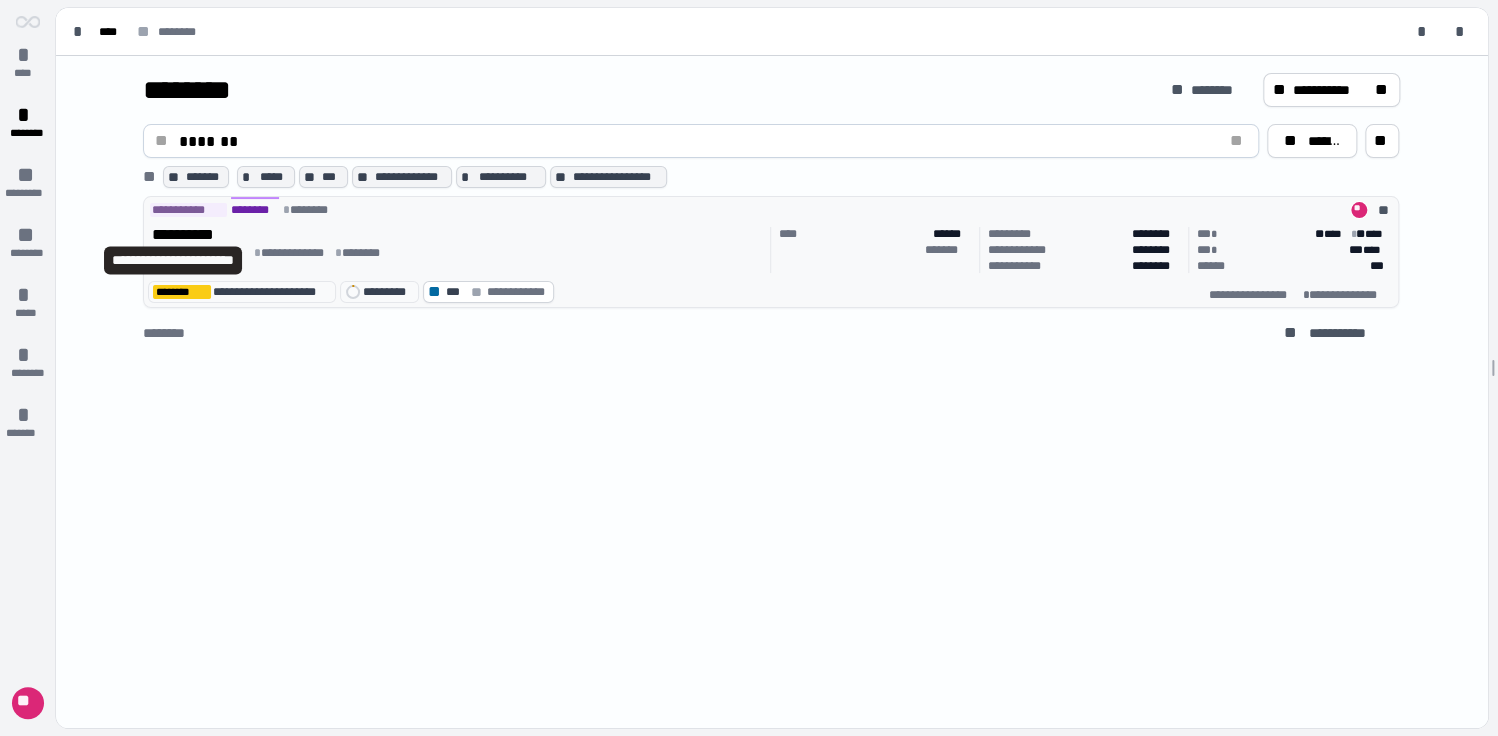 click on "**********" at bounding box center [186, 235] 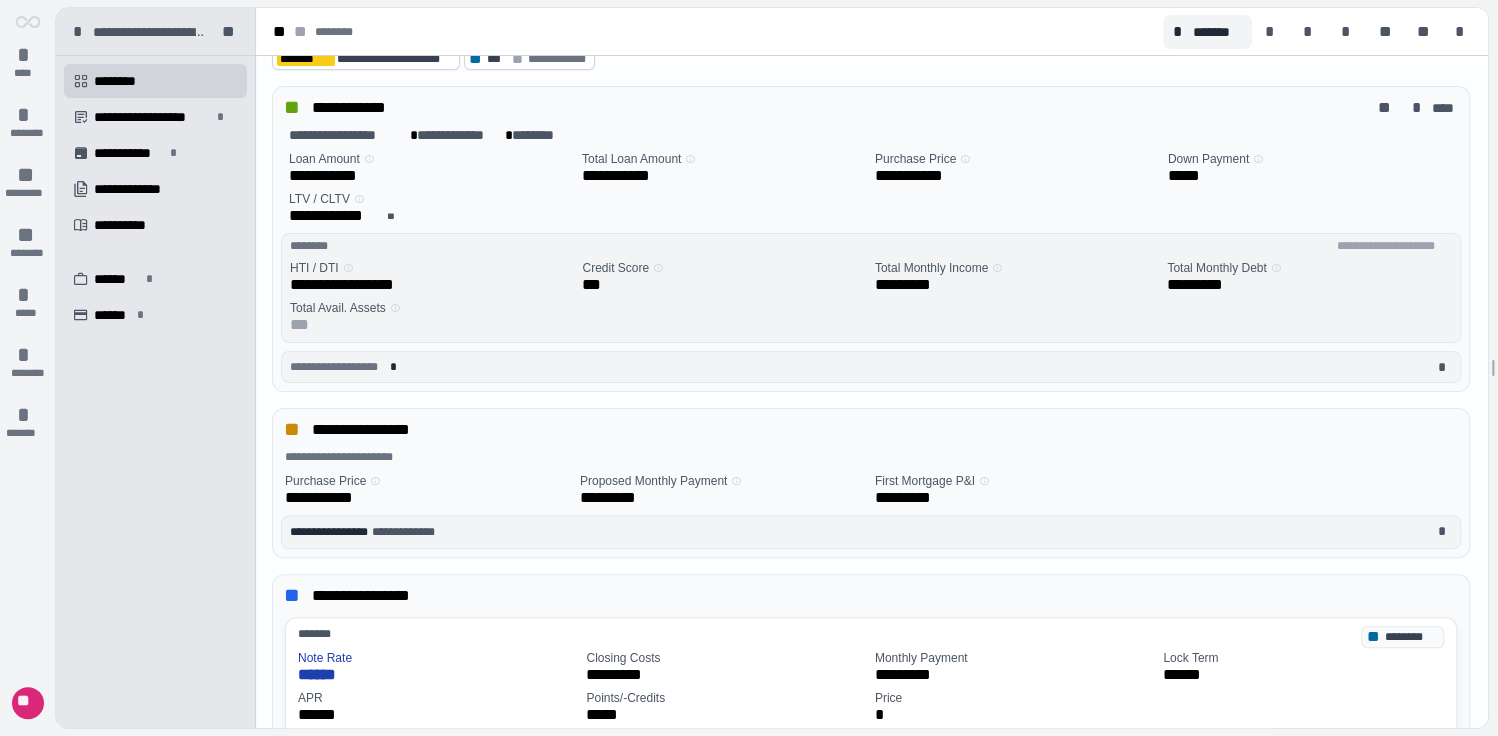 scroll, scrollTop: 80, scrollLeft: 0, axis: vertical 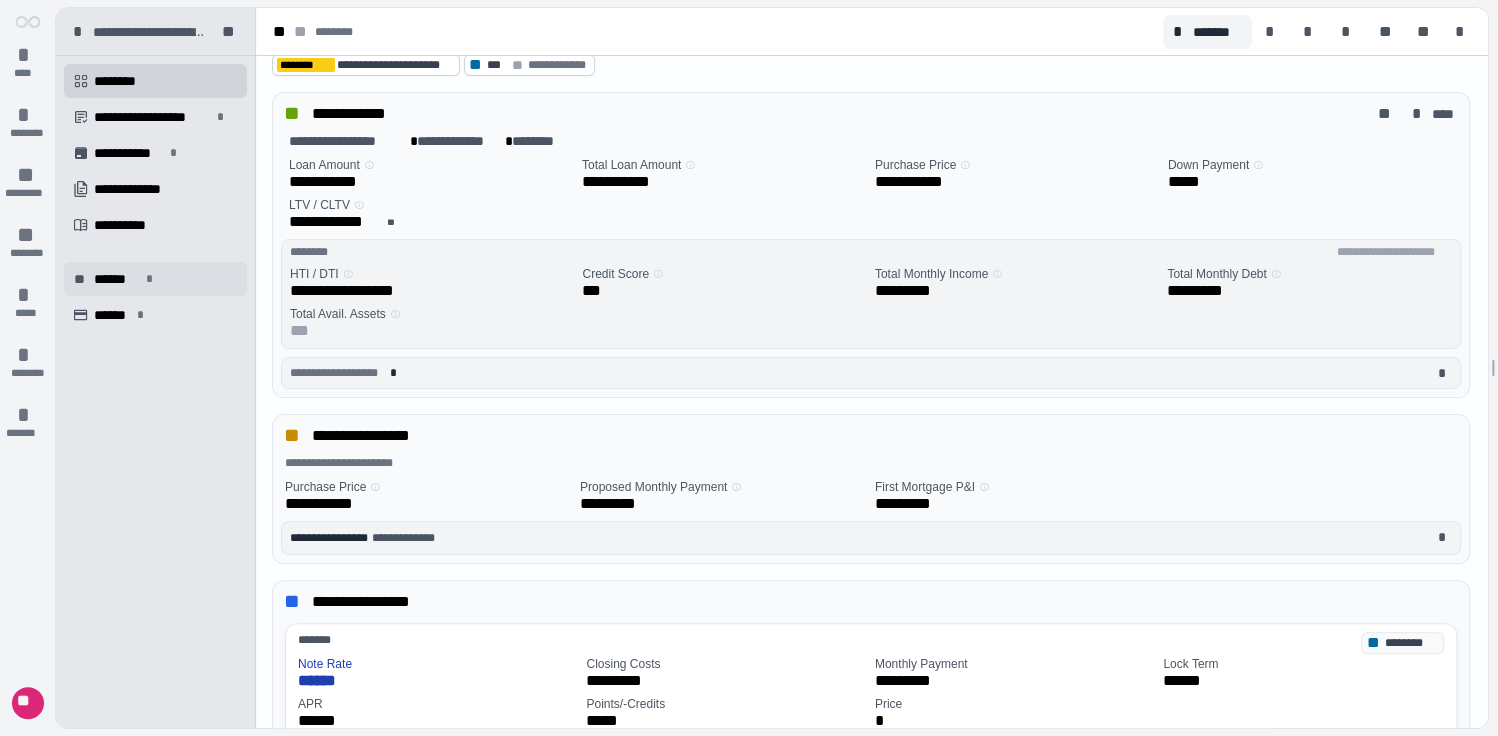 click on "******" at bounding box center (117, 279) 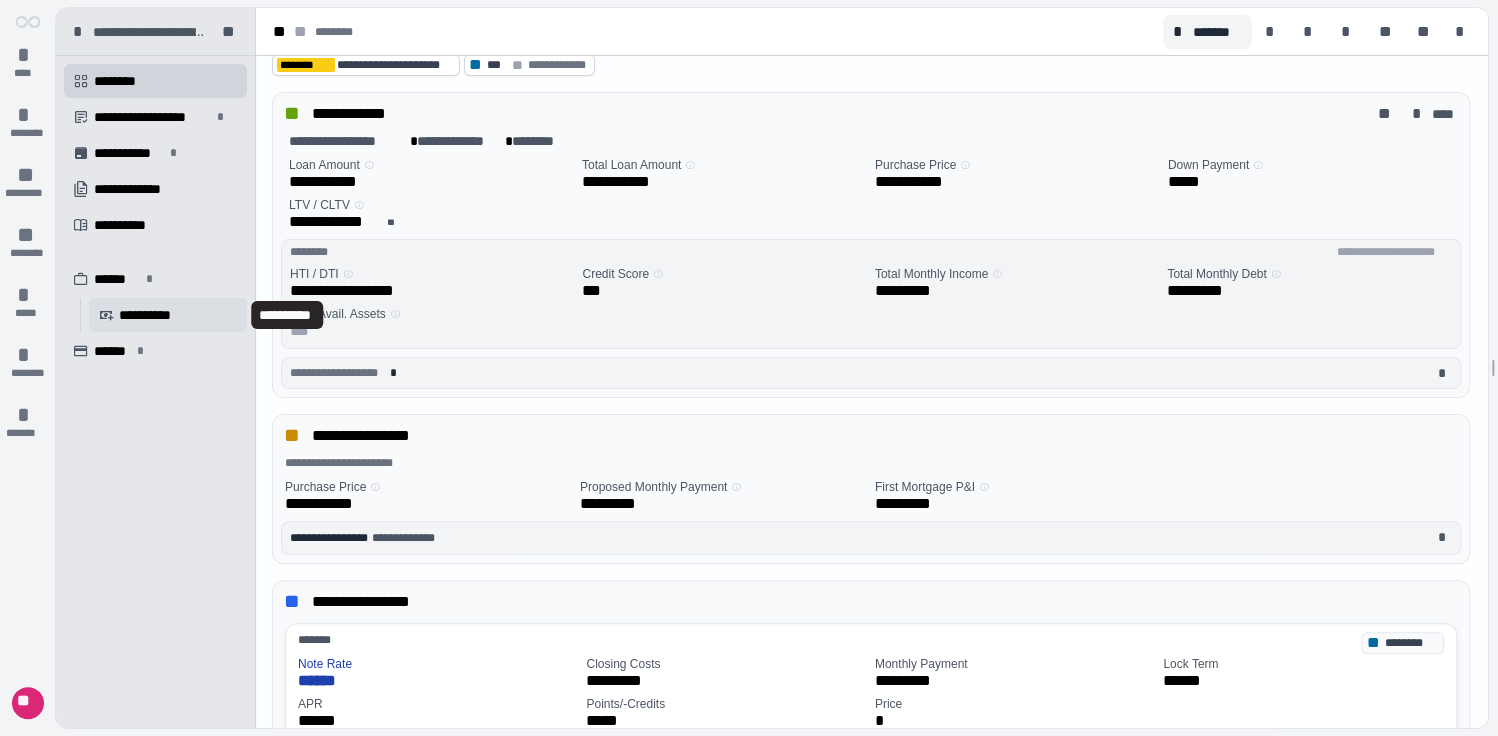 click on "**********" at bounding box center [147, 315] 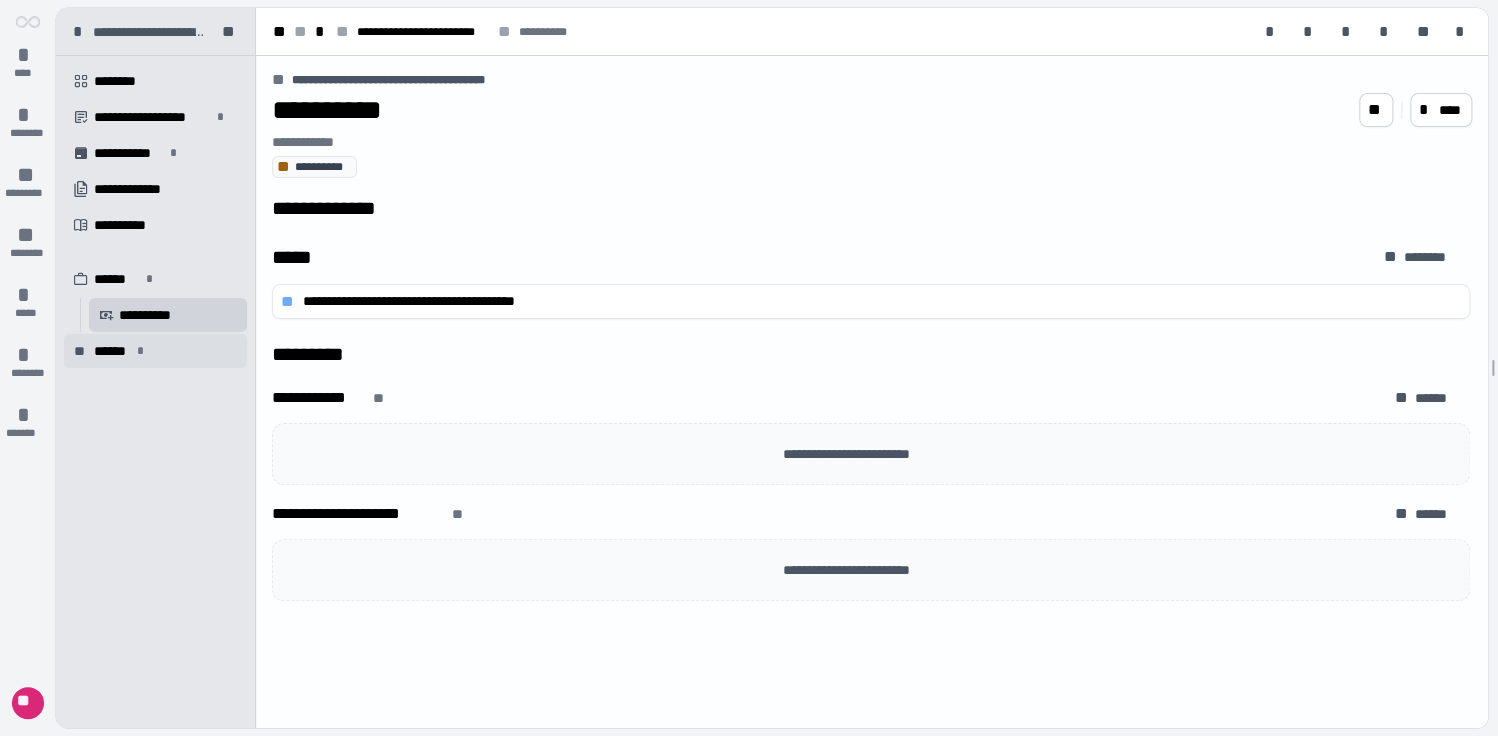 click on "******" at bounding box center [112, 351] 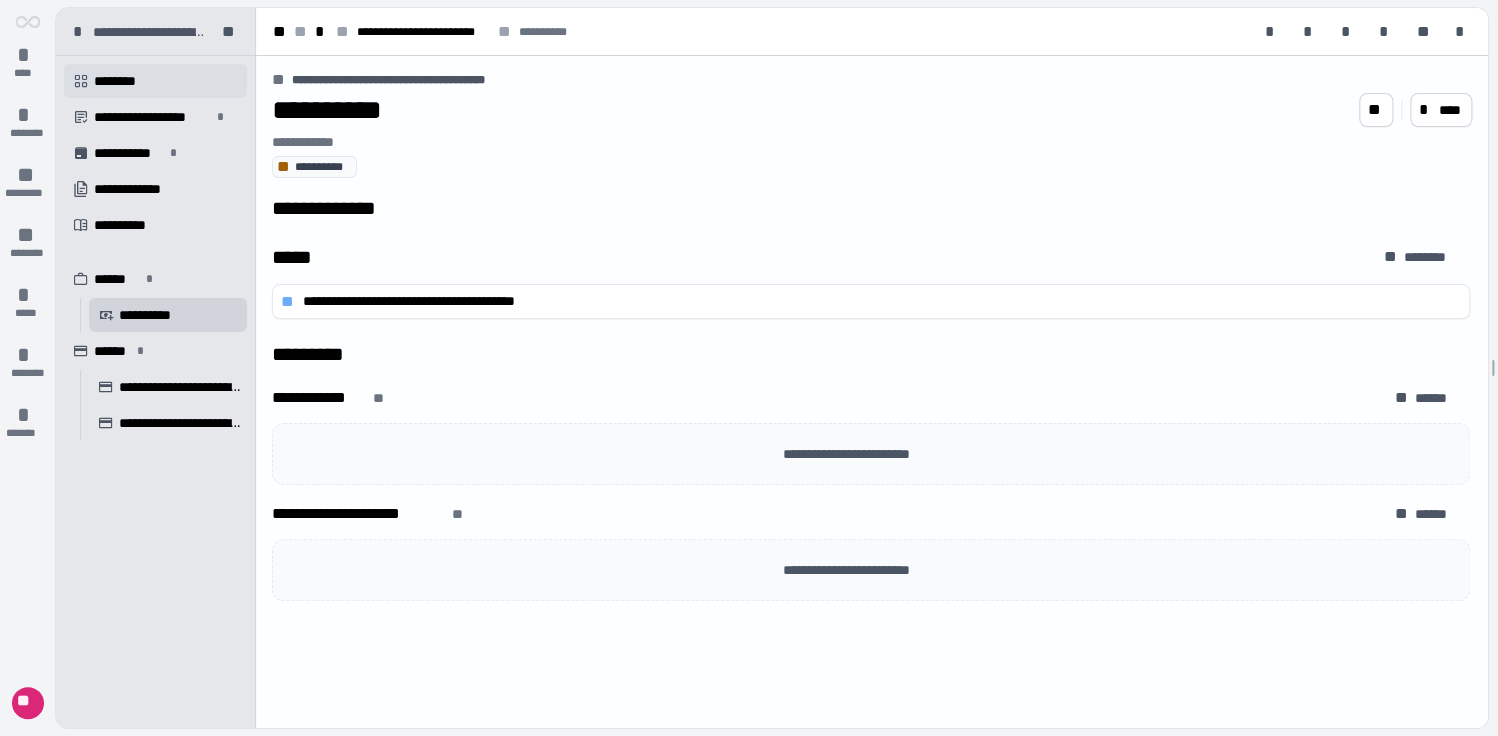 click on "********" at bounding box center (122, 81) 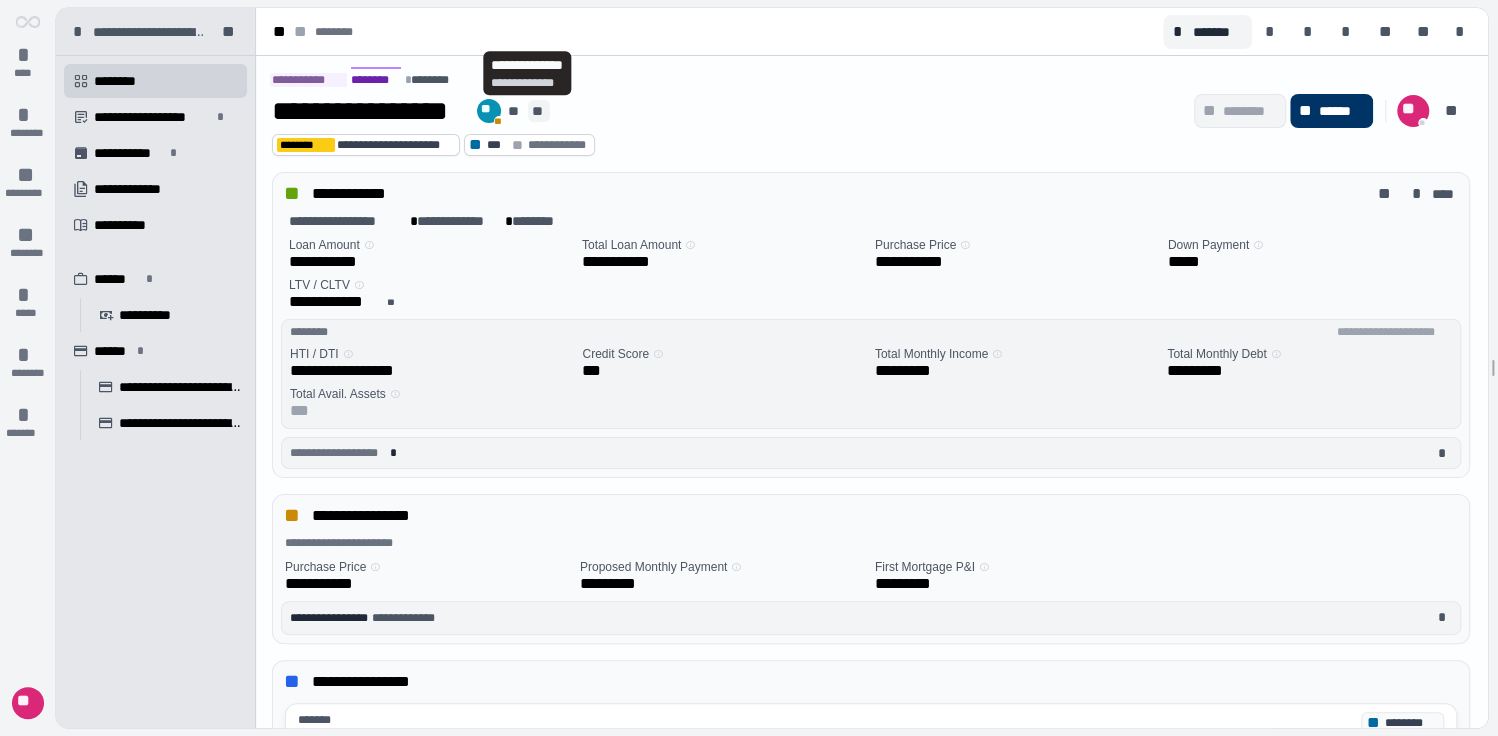 click on "**" at bounding box center (539, 111) 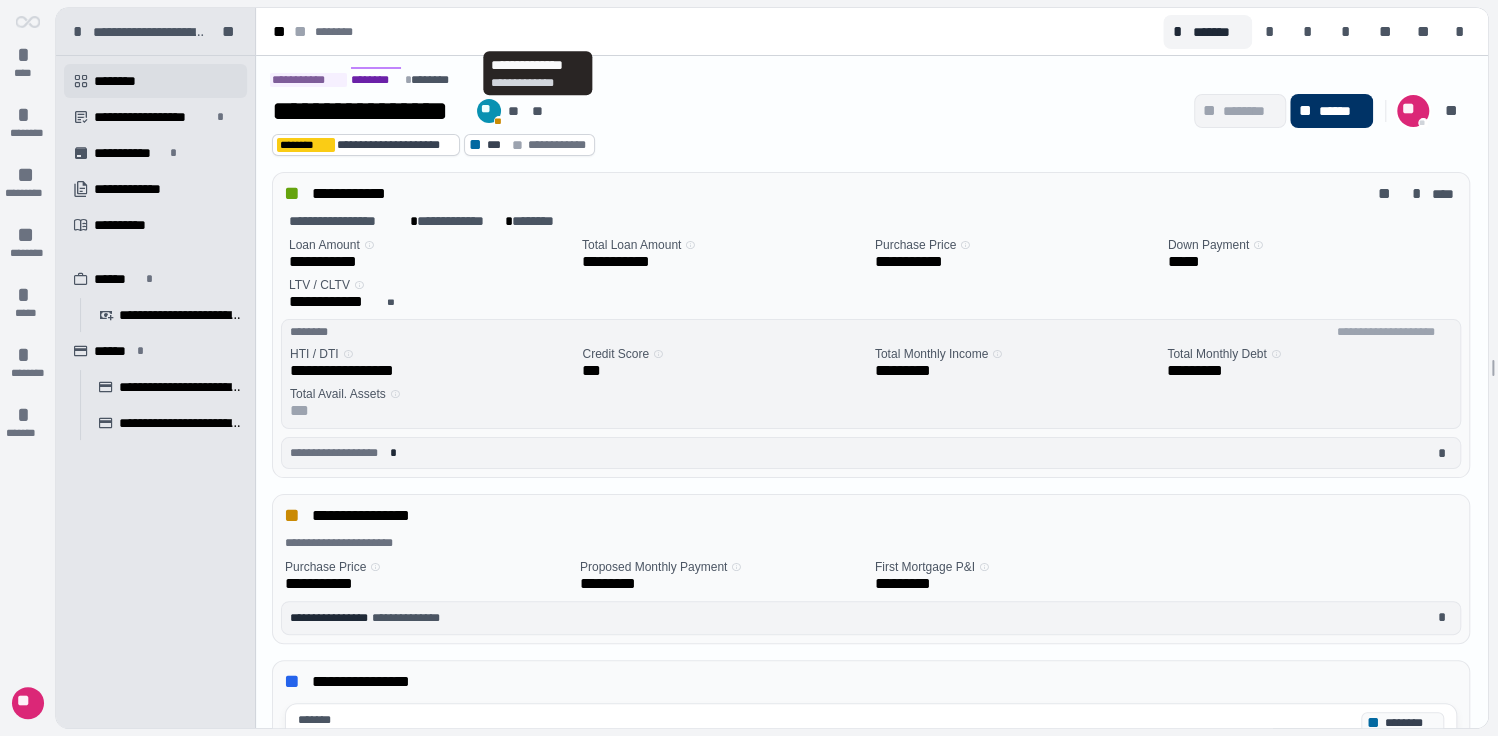 click on "********" at bounding box center [122, 81] 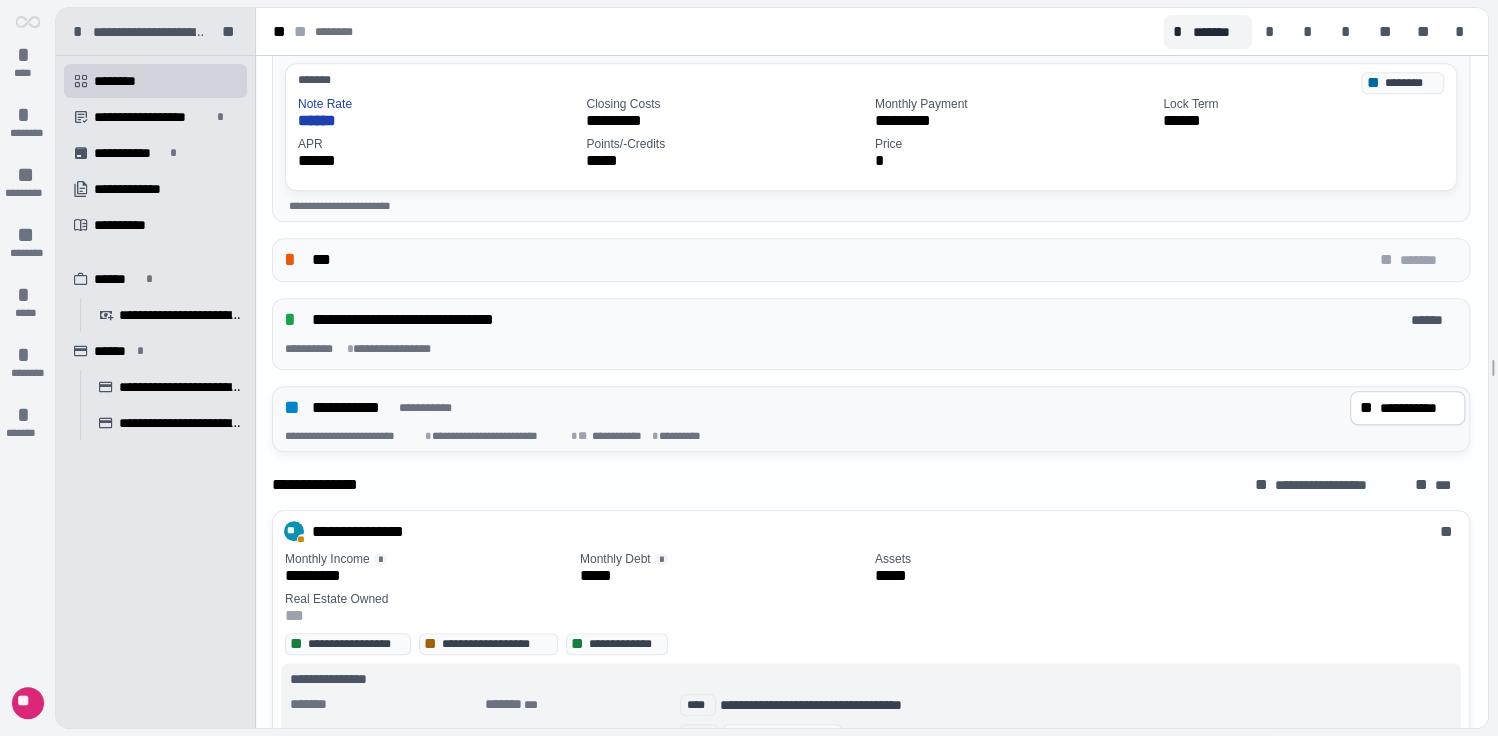 scroll, scrollTop: 787, scrollLeft: 0, axis: vertical 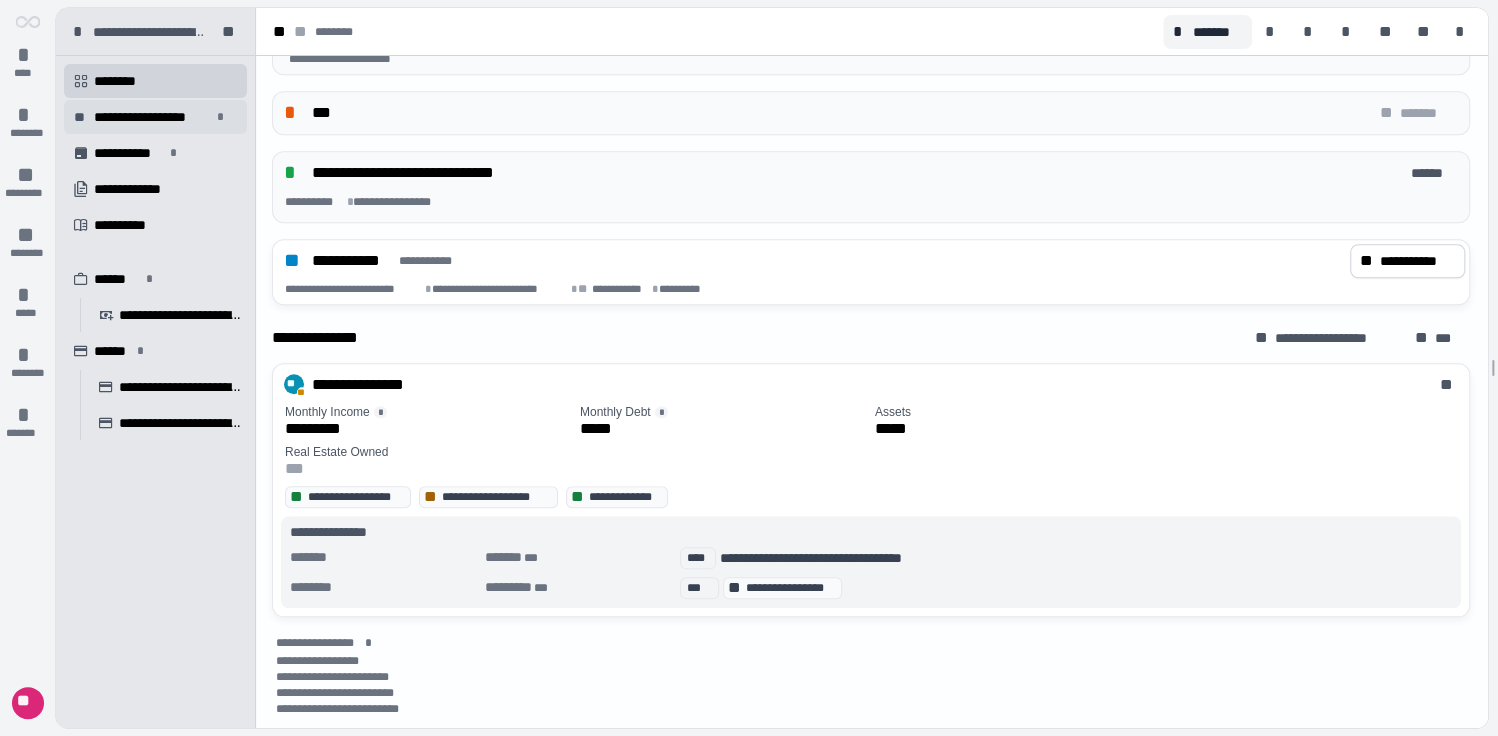 click on "**********" at bounding box center [152, 117] 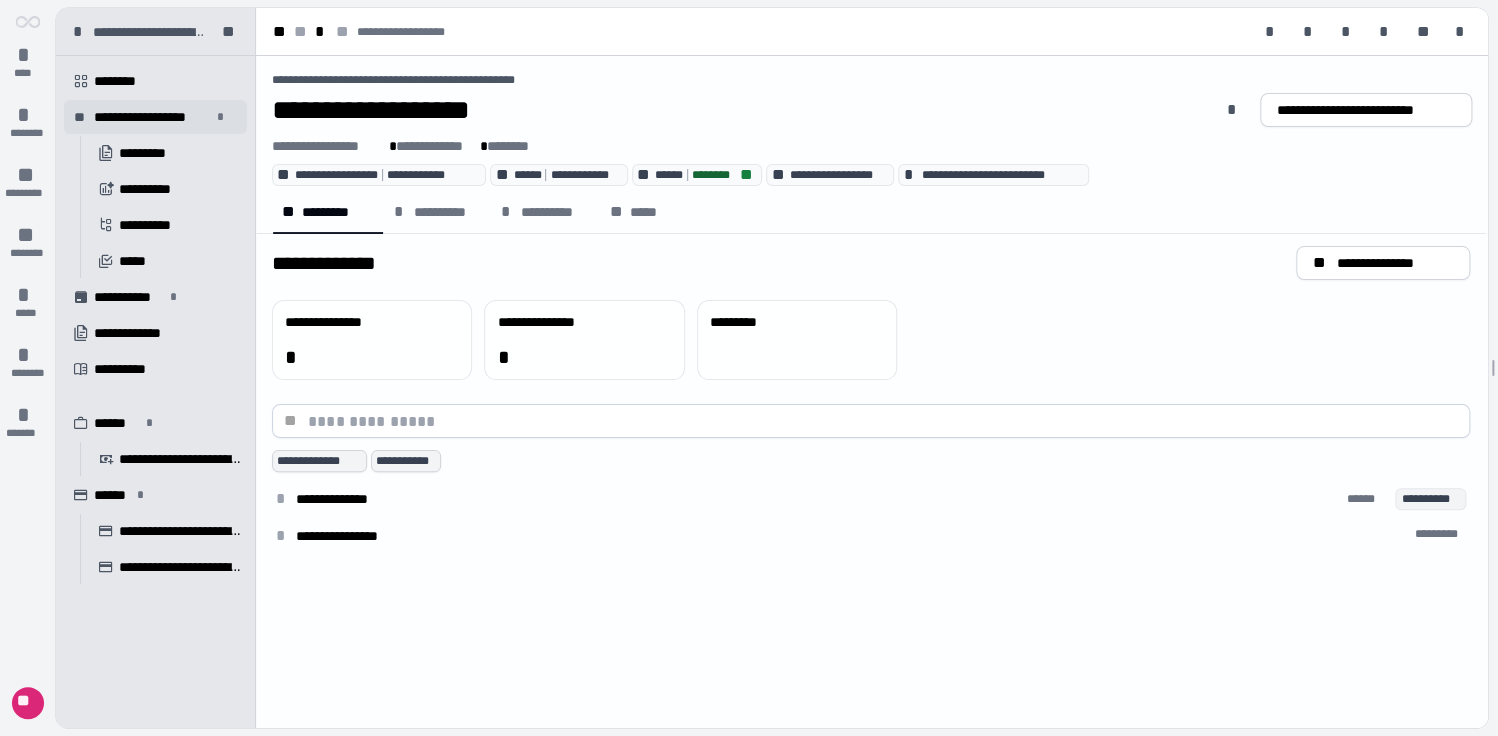 click on "**********" at bounding box center [152, 117] 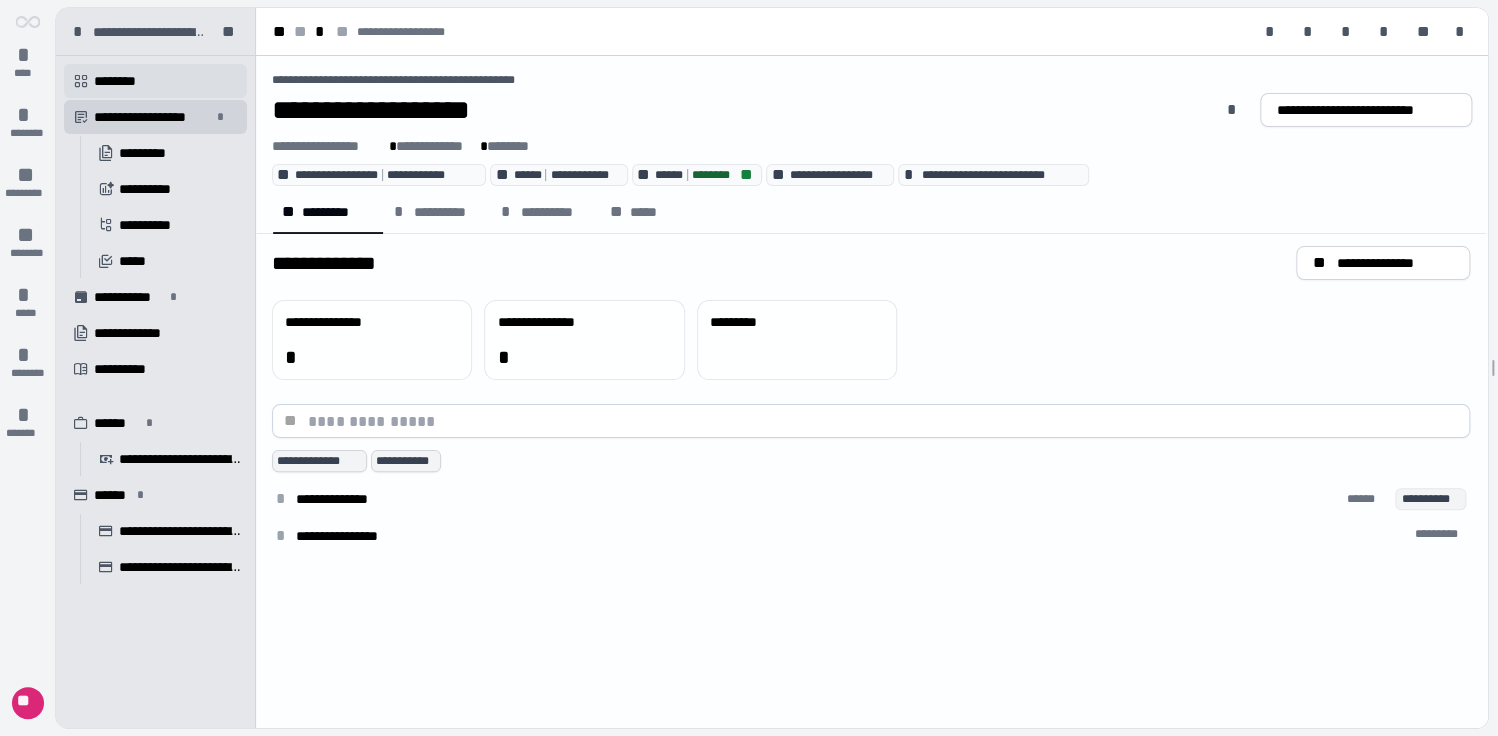 click on "********" at bounding box center [122, 81] 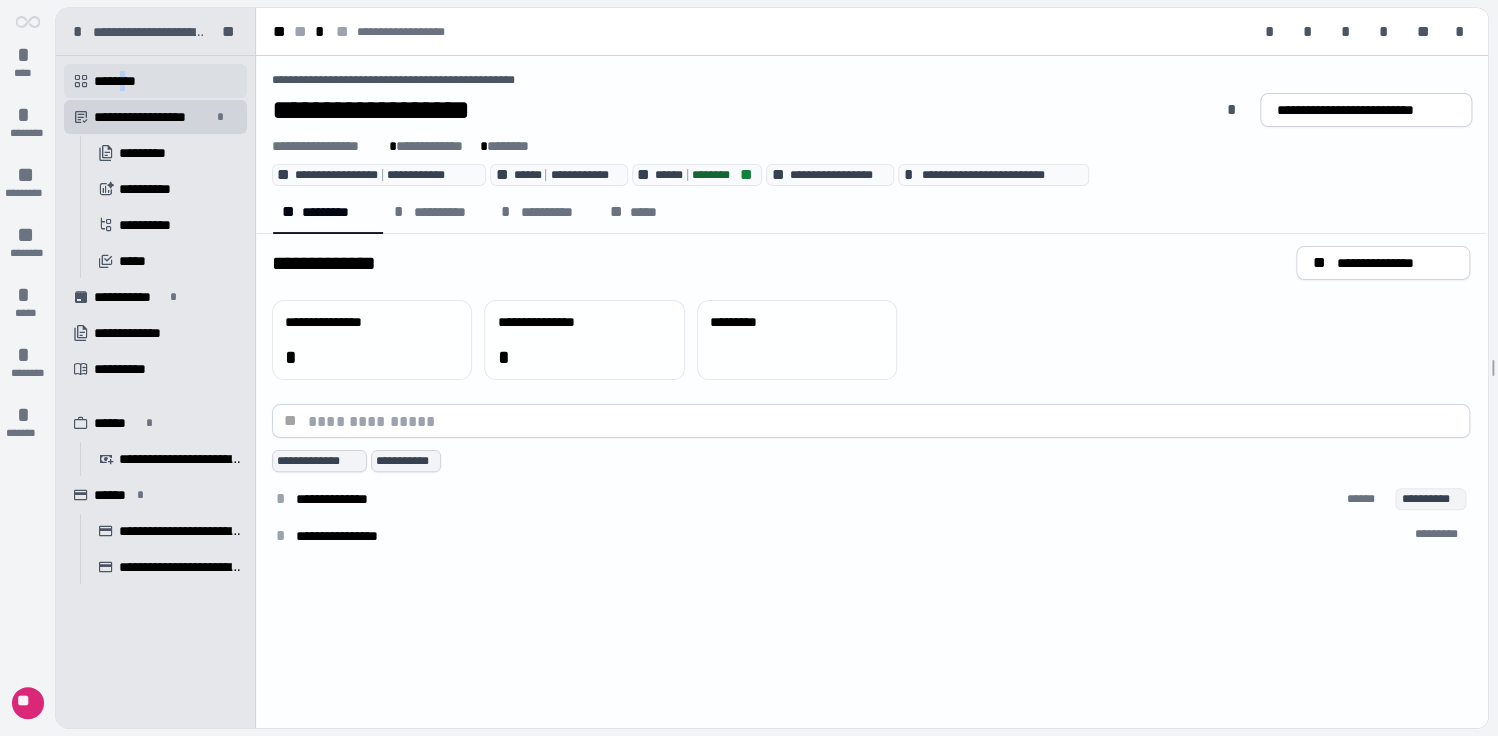 click on "********" at bounding box center [122, 81] 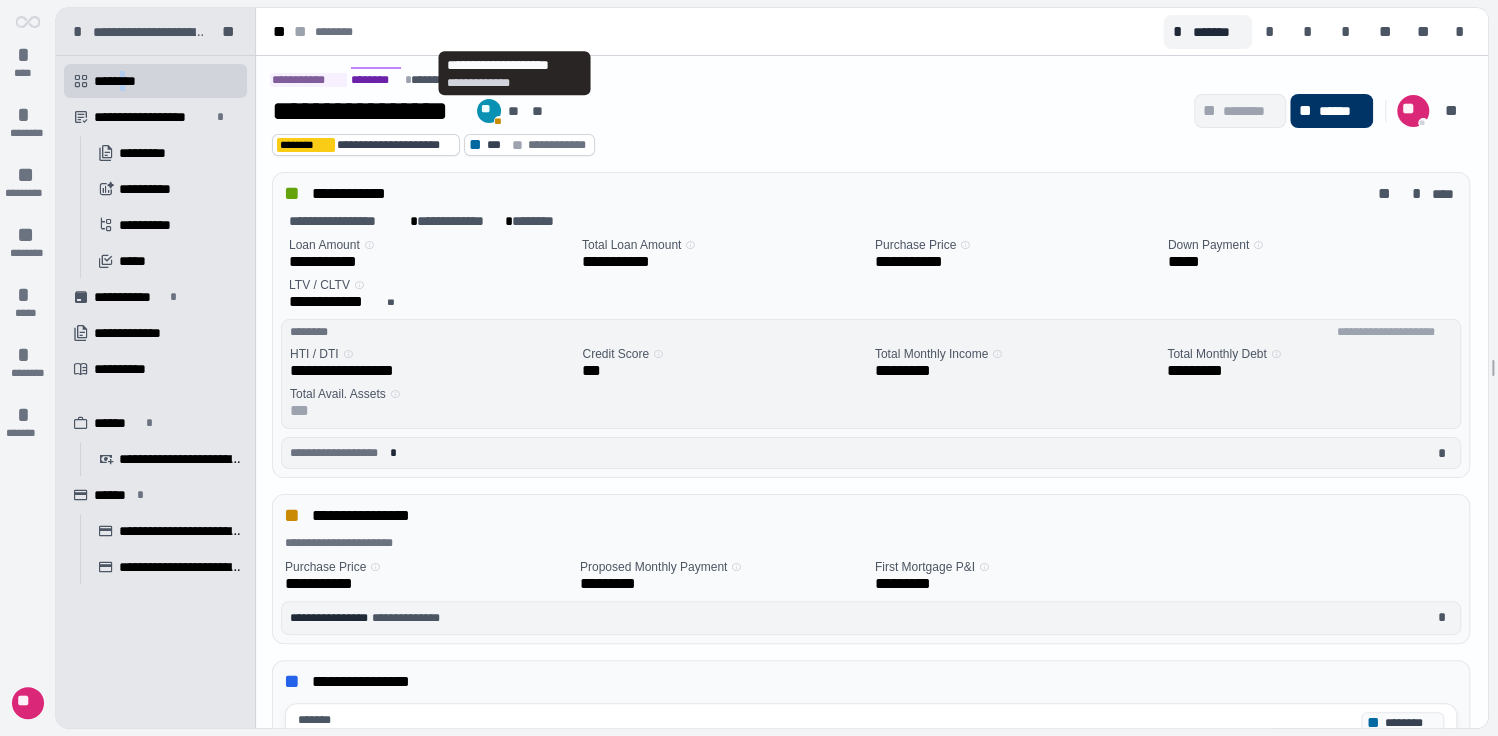drag, startPoint x: 518, startPoint y: 109, endPoint x: 632, endPoint y: 153, distance: 122.19656 